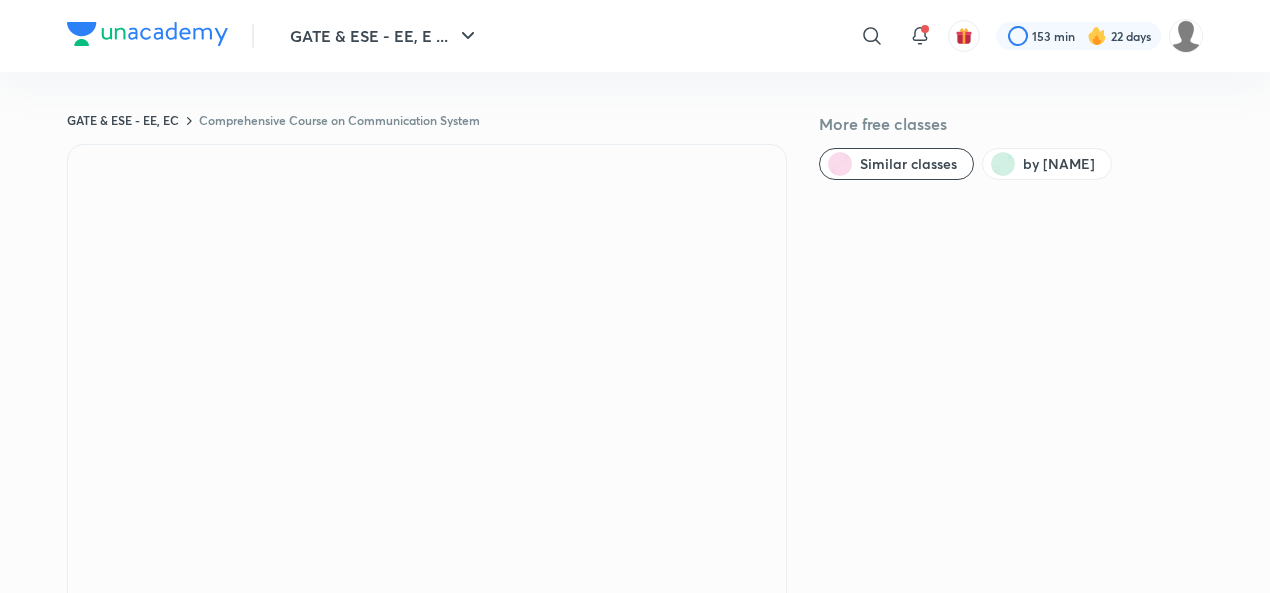 scroll, scrollTop: 0, scrollLeft: 0, axis: both 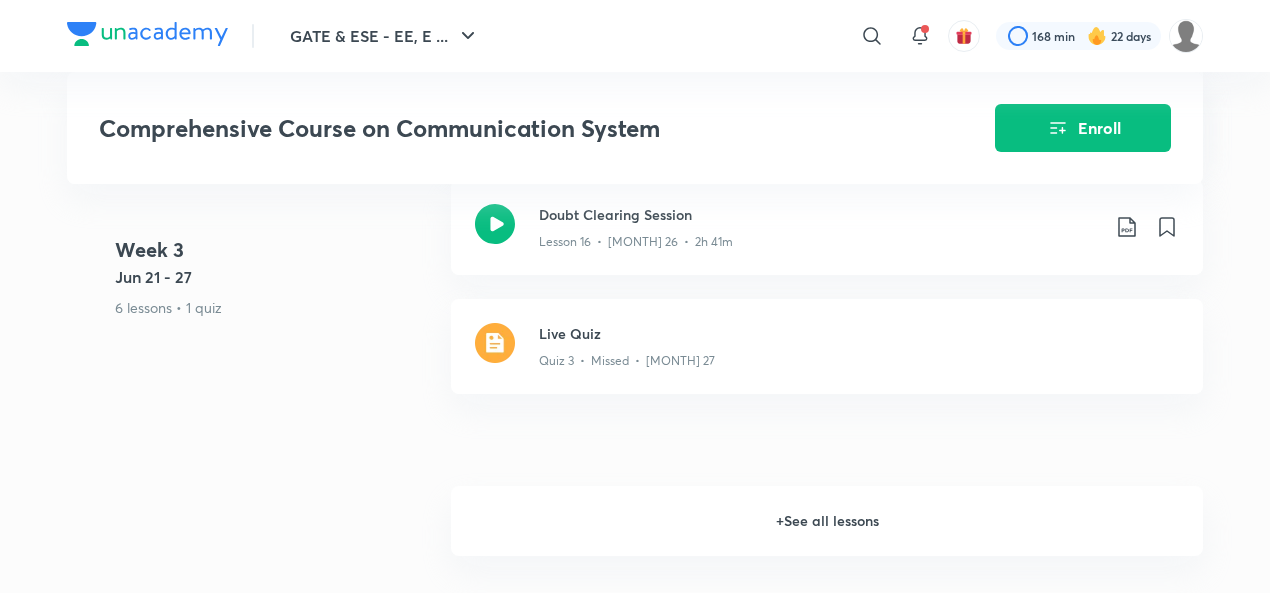 click on "+  See all lessons" at bounding box center [827, 521] 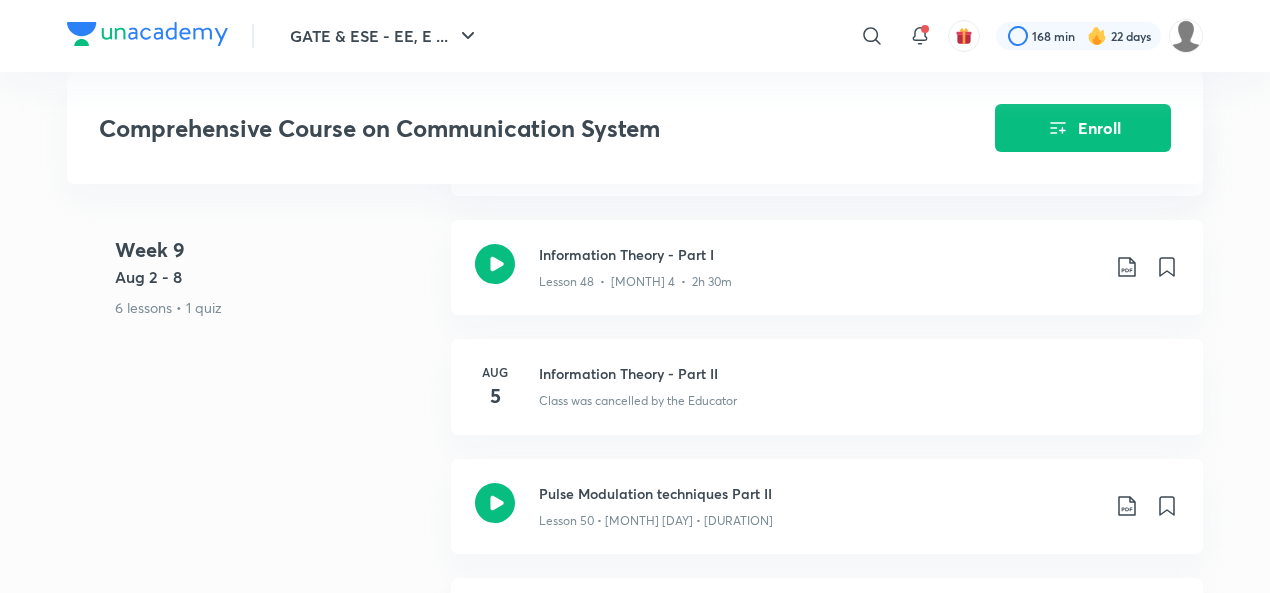scroll, scrollTop: 8357, scrollLeft: 0, axis: vertical 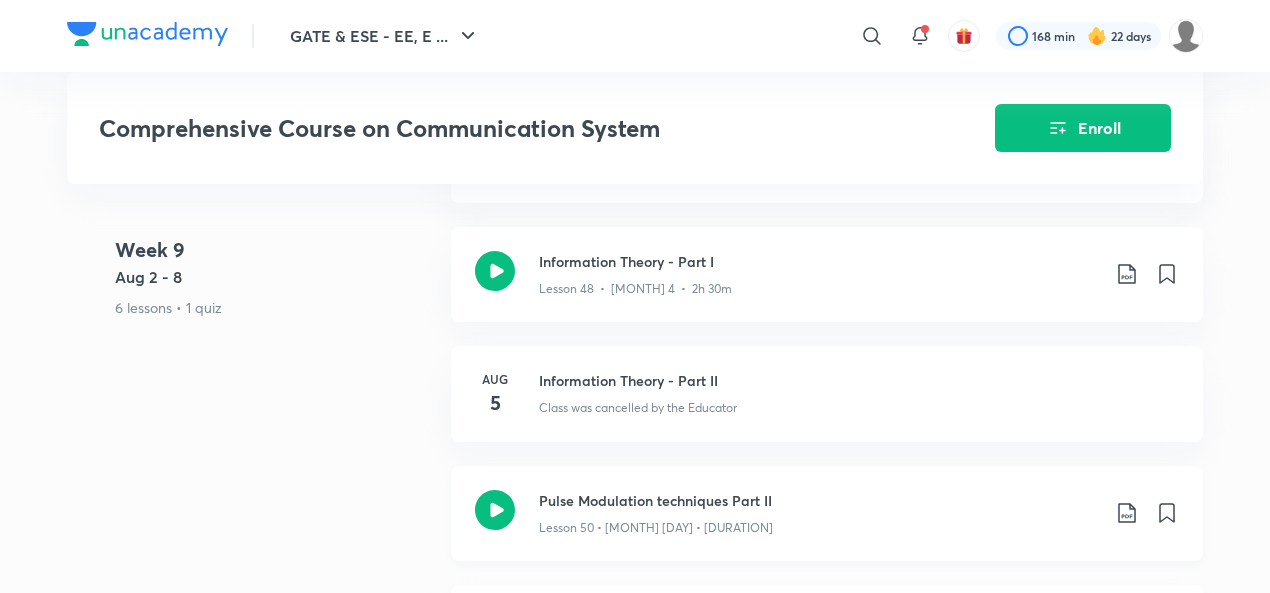 click 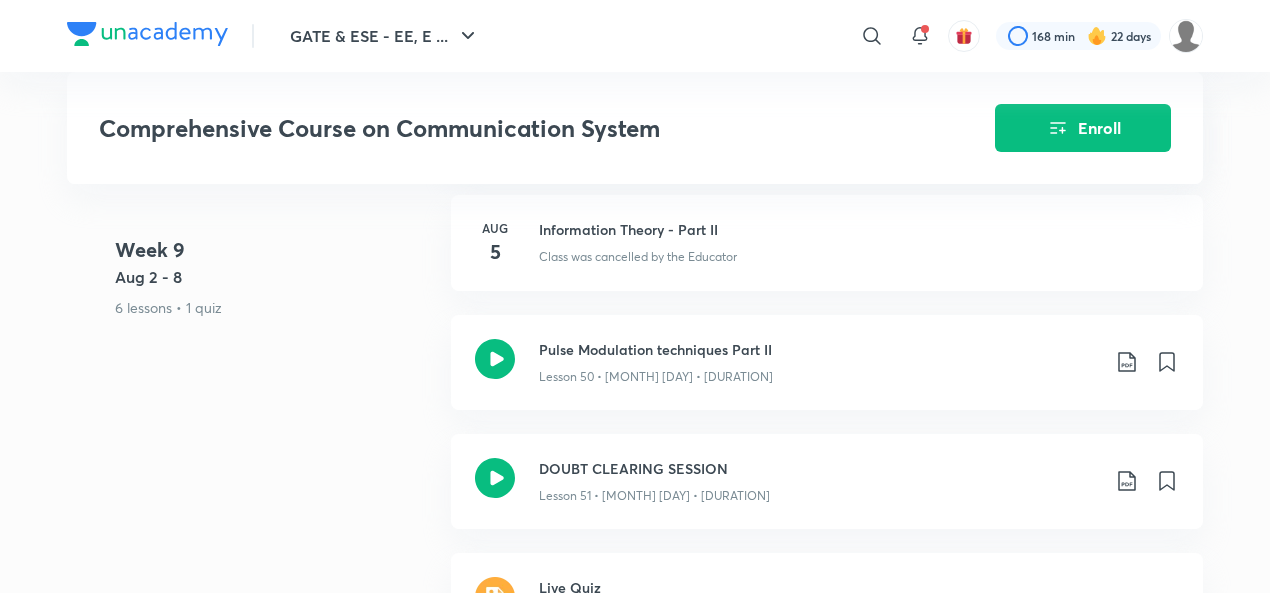 scroll, scrollTop: 8506, scrollLeft: 0, axis: vertical 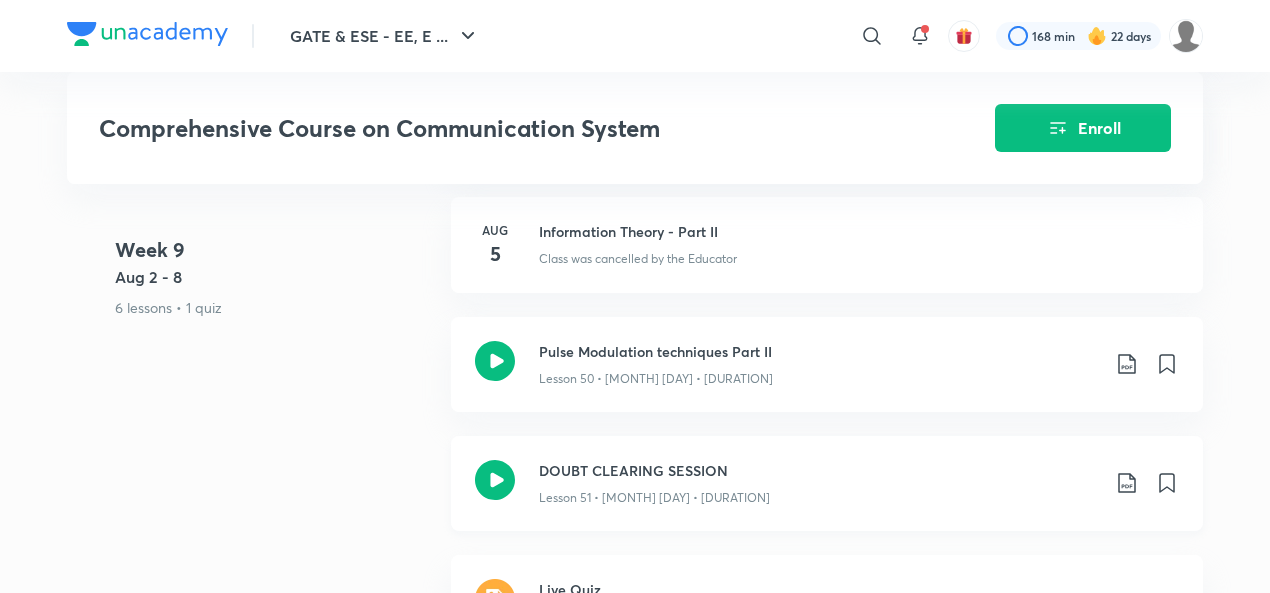 click 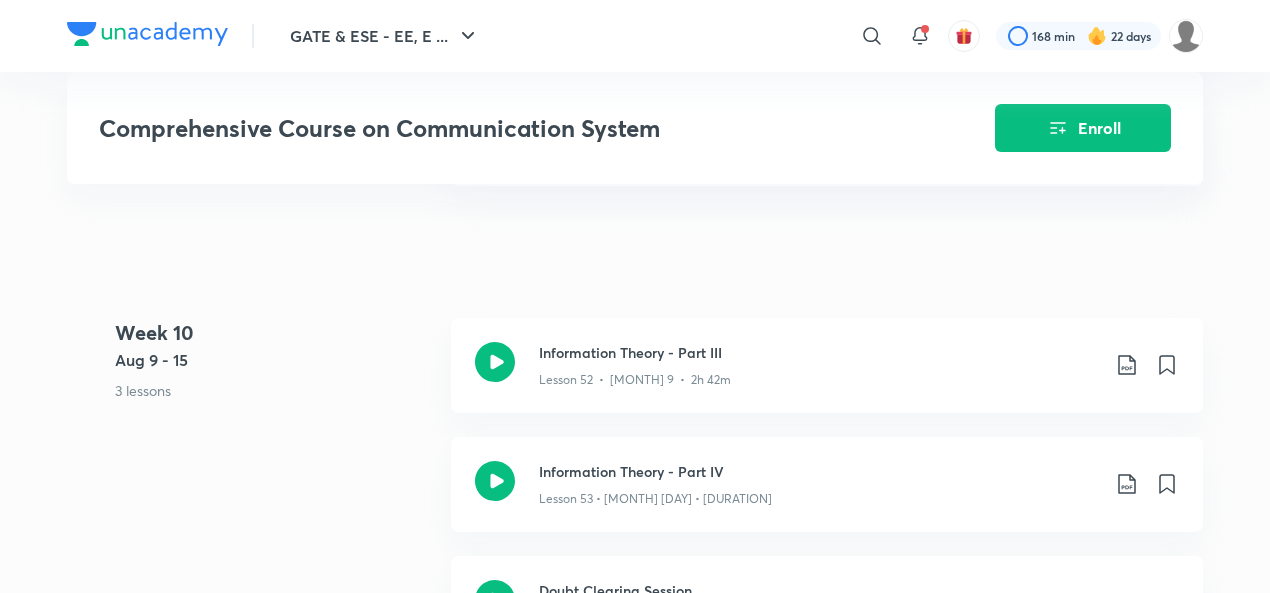 scroll, scrollTop: 8995, scrollLeft: 0, axis: vertical 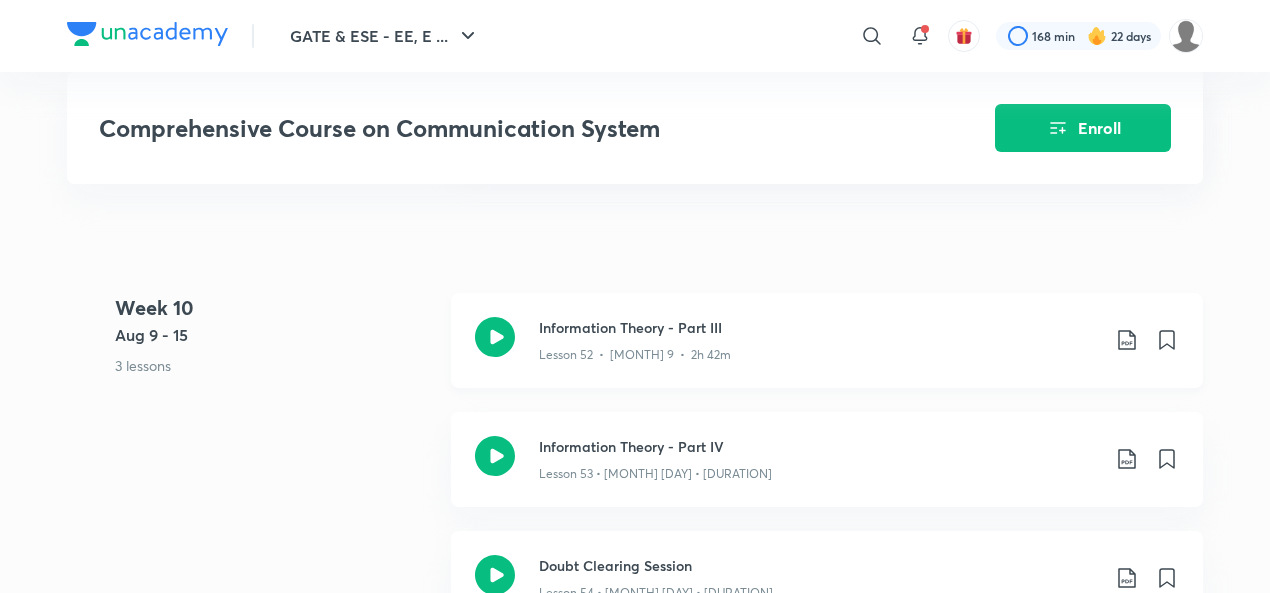 click 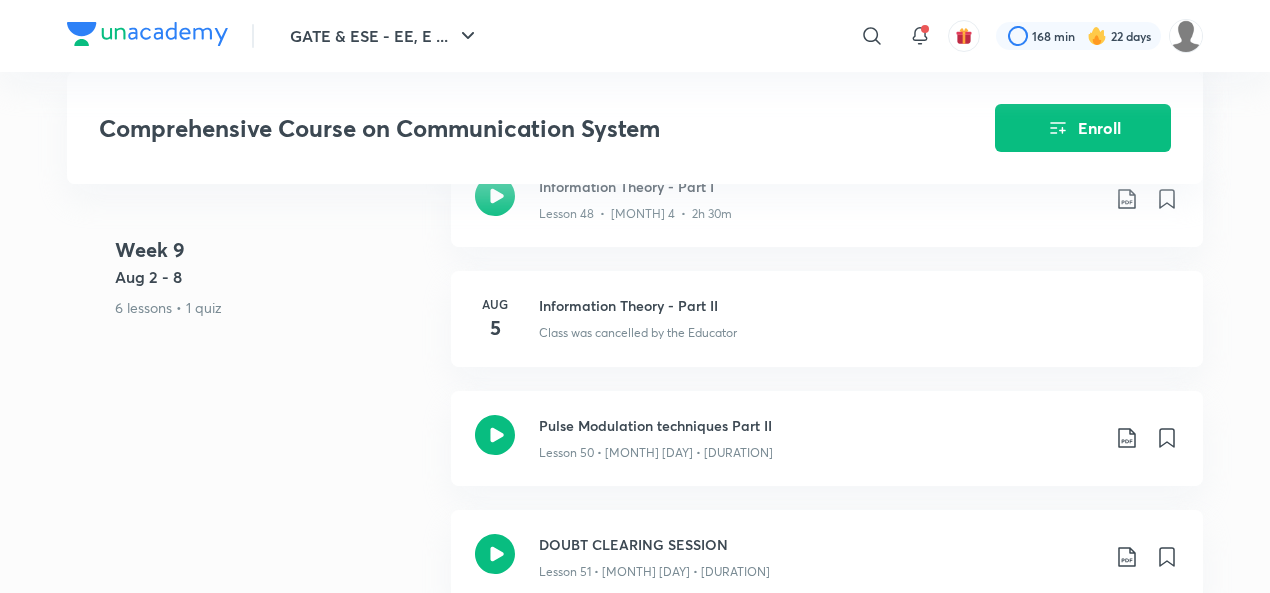 scroll, scrollTop: 8433, scrollLeft: 0, axis: vertical 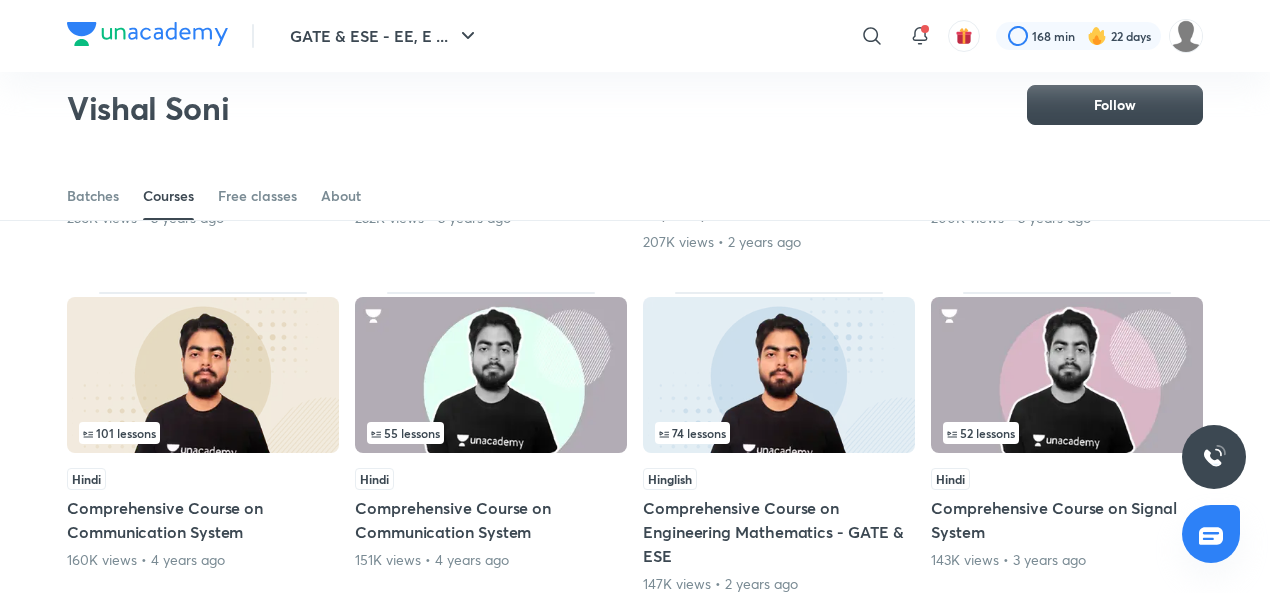 click at bounding box center [203, 375] 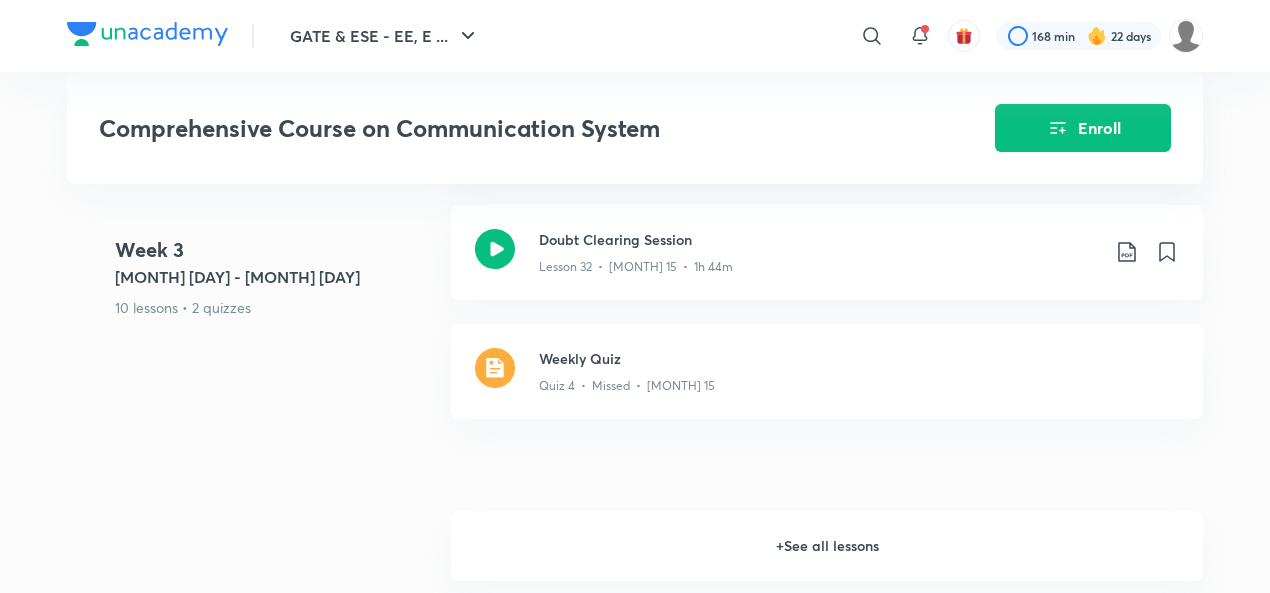 scroll, scrollTop: 5373, scrollLeft: 0, axis: vertical 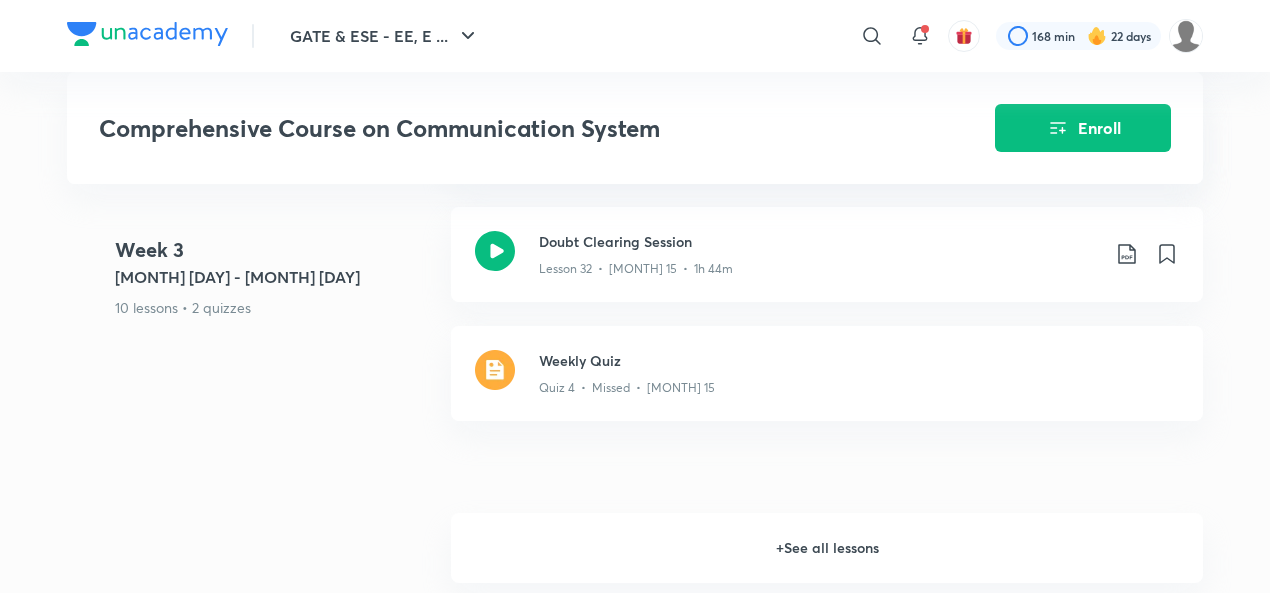click on "+  See all lessons" at bounding box center [827, 548] 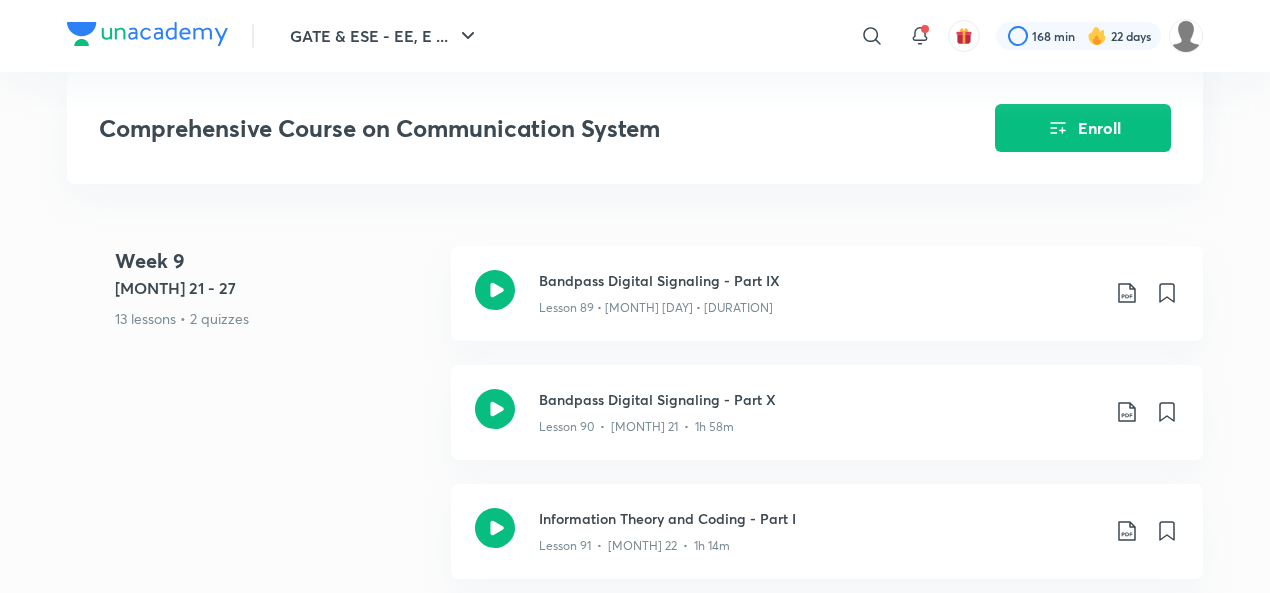 scroll, scrollTop: 13353, scrollLeft: 0, axis: vertical 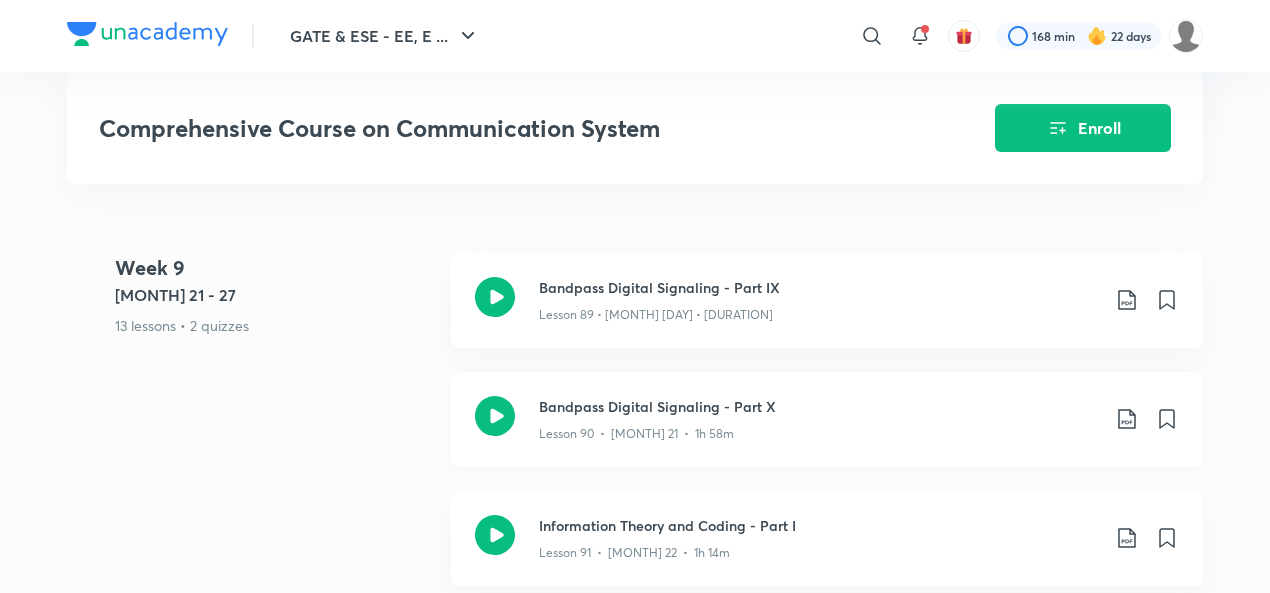 click 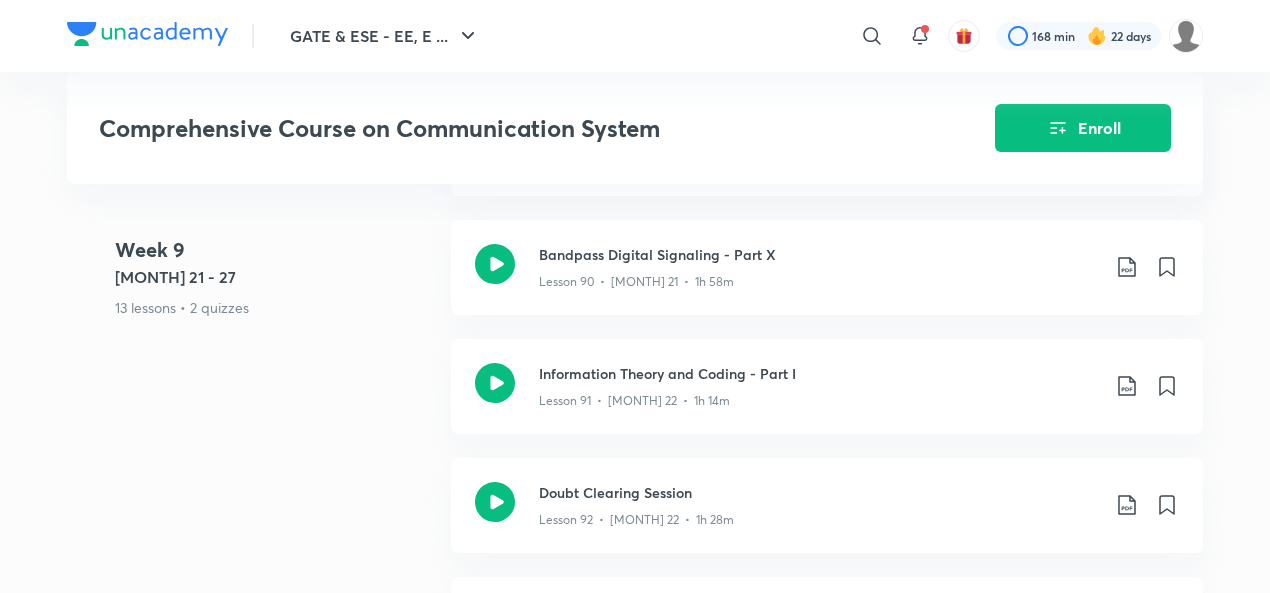 scroll, scrollTop: 13496, scrollLeft: 0, axis: vertical 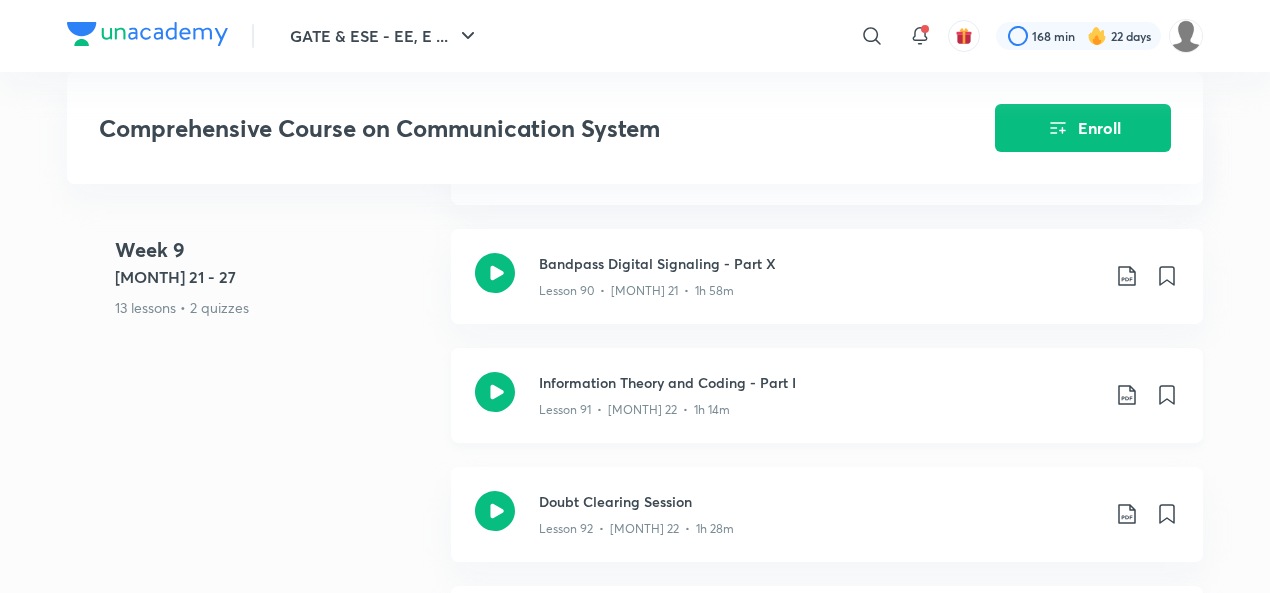 click 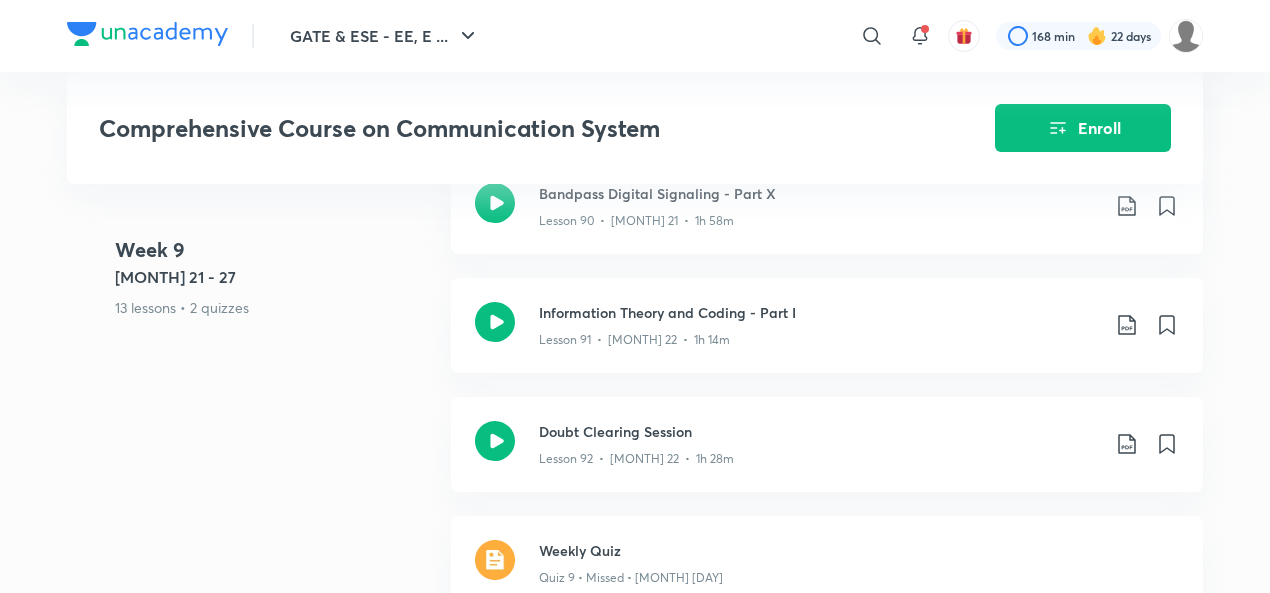 scroll, scrollTop: 13558, scrollLeft: 0, axis: vertical 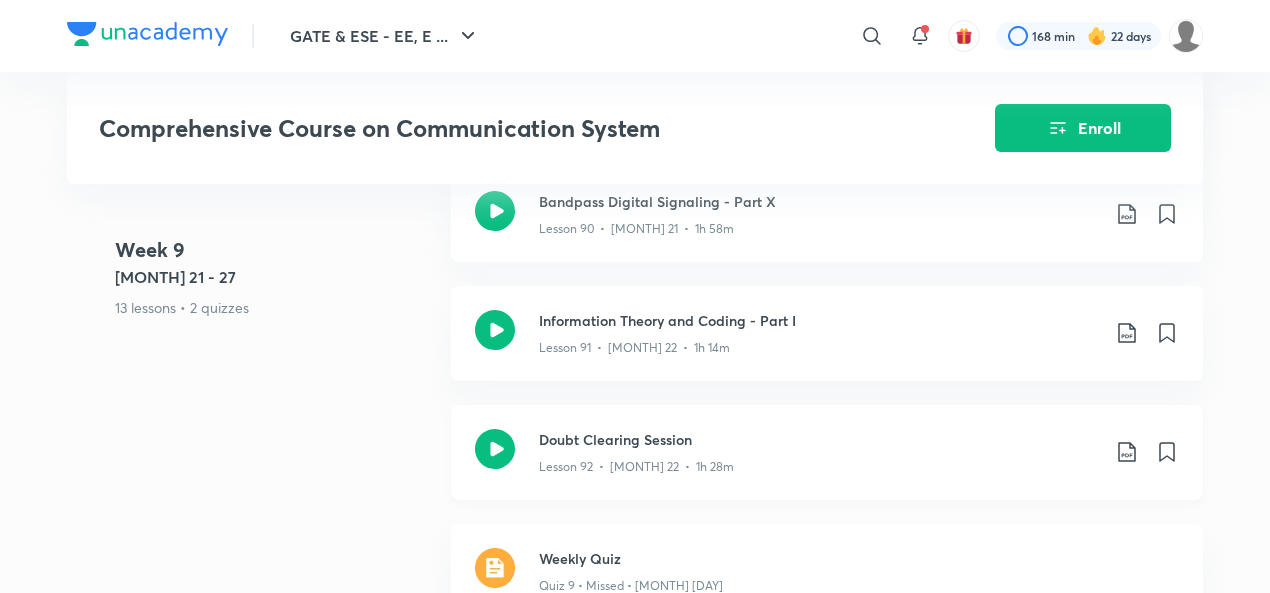 click 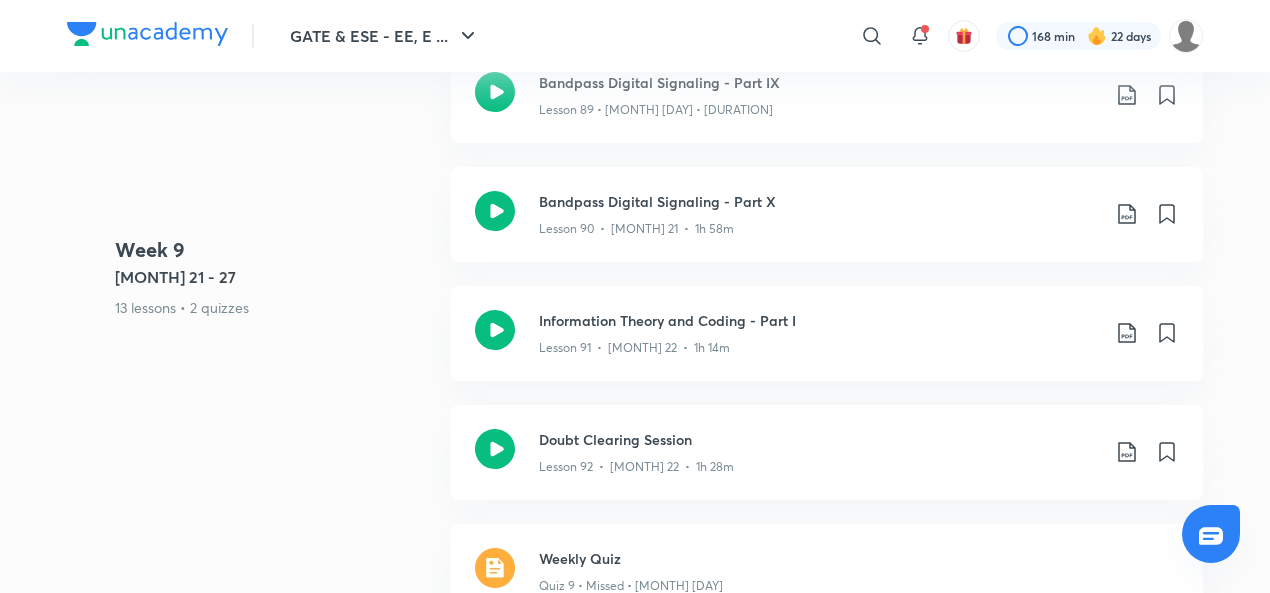 scroll, scrollTop: 0, scrollLeft: 0, axis: both 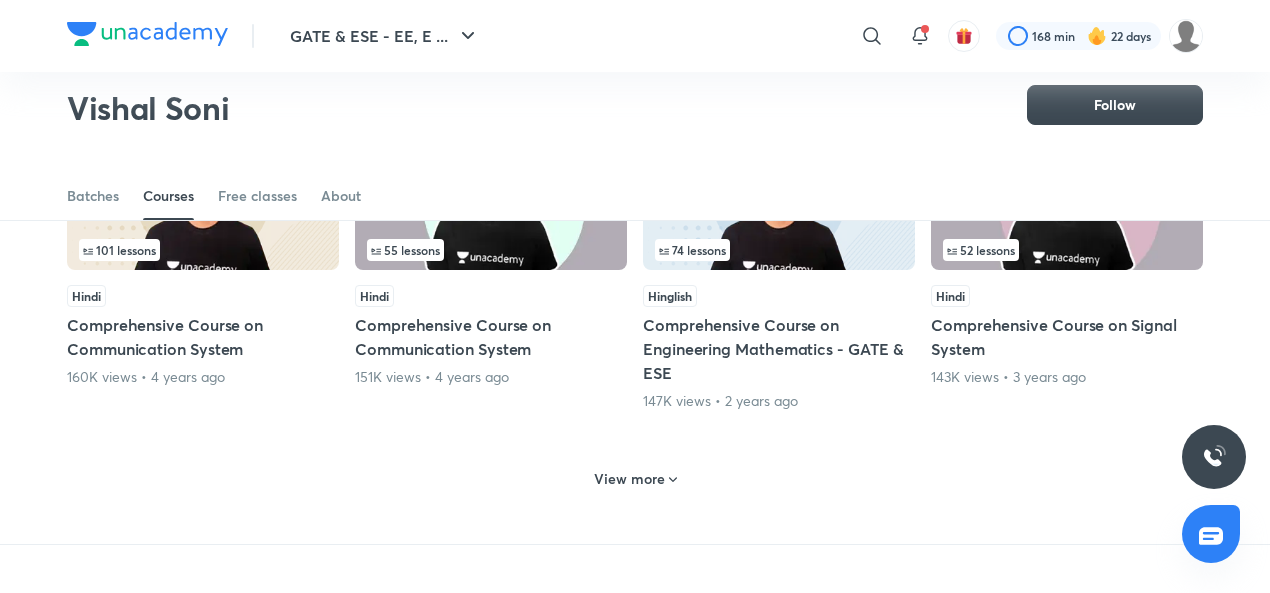 click on "View more" at bounding box center (629, 479) 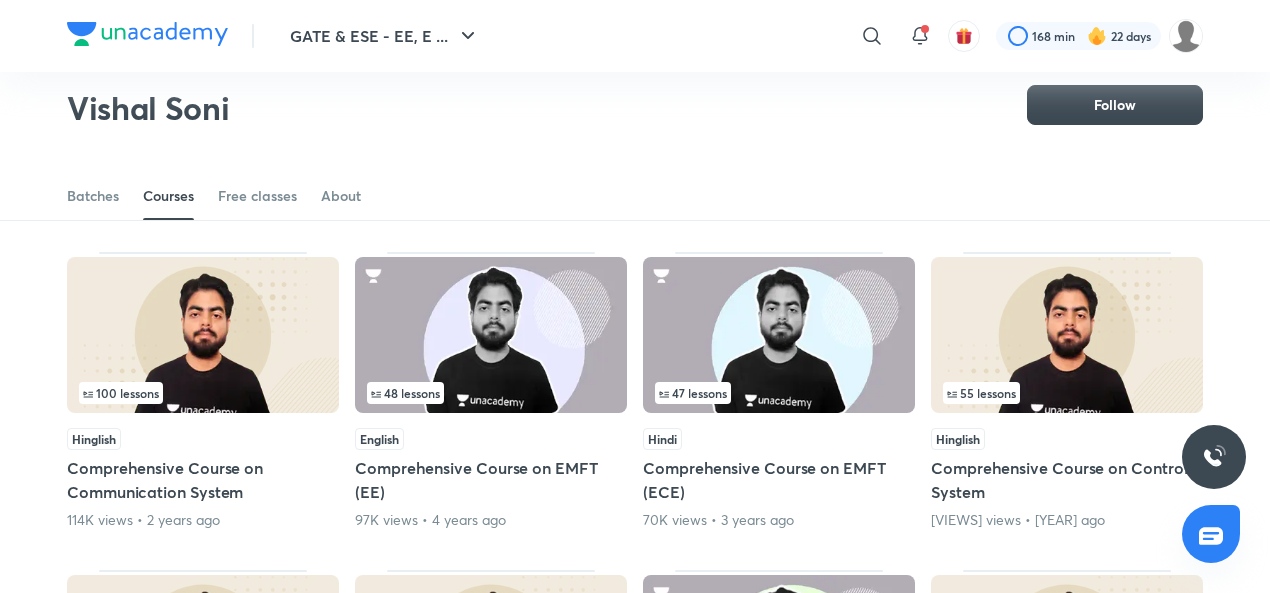 scroll, scrollTop: 1460, scrollLeft: 0, axis: vertical 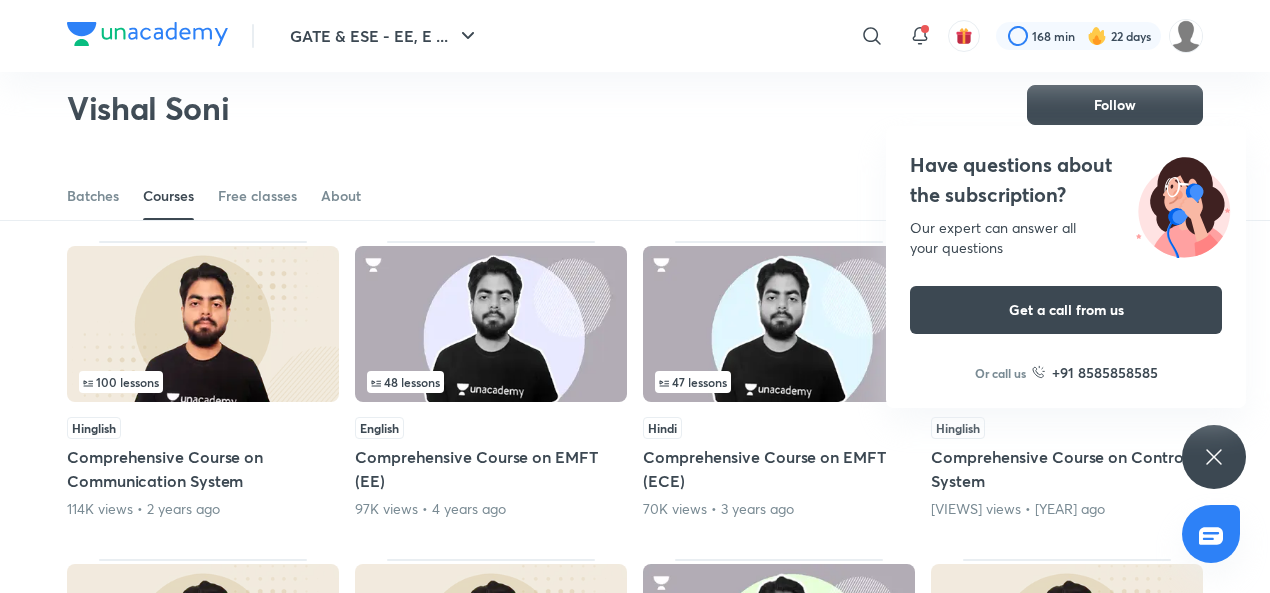 click at bounding box center (203, 324) 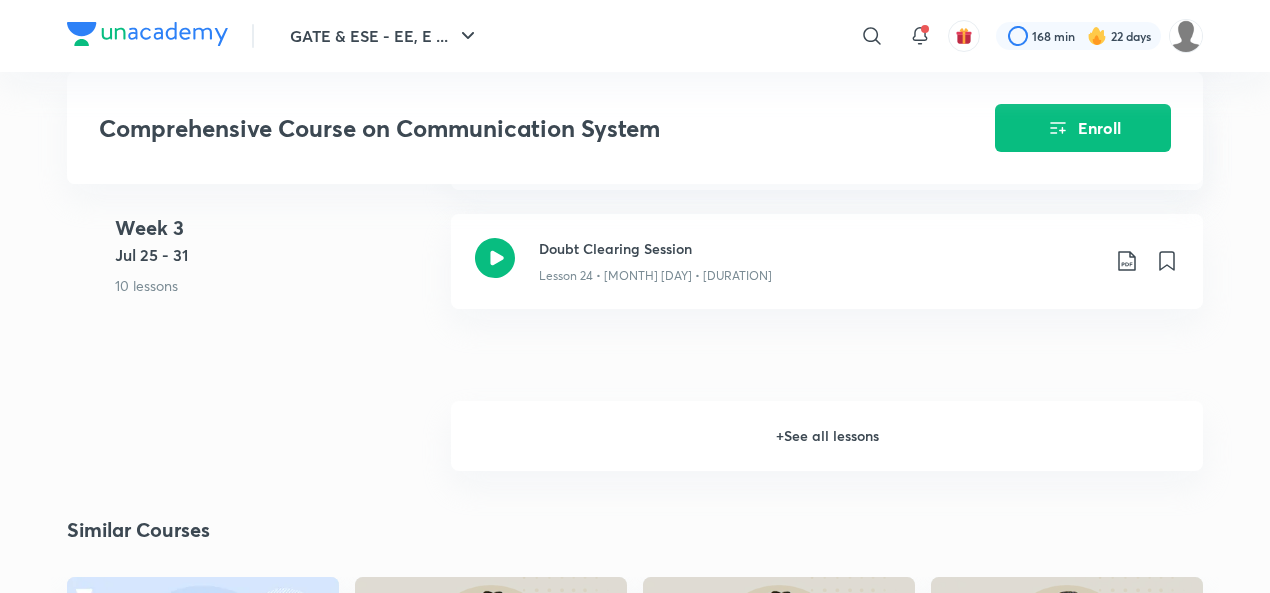 scroll, scrollTop: 4085, scrollLeft: 0, axis: vertical 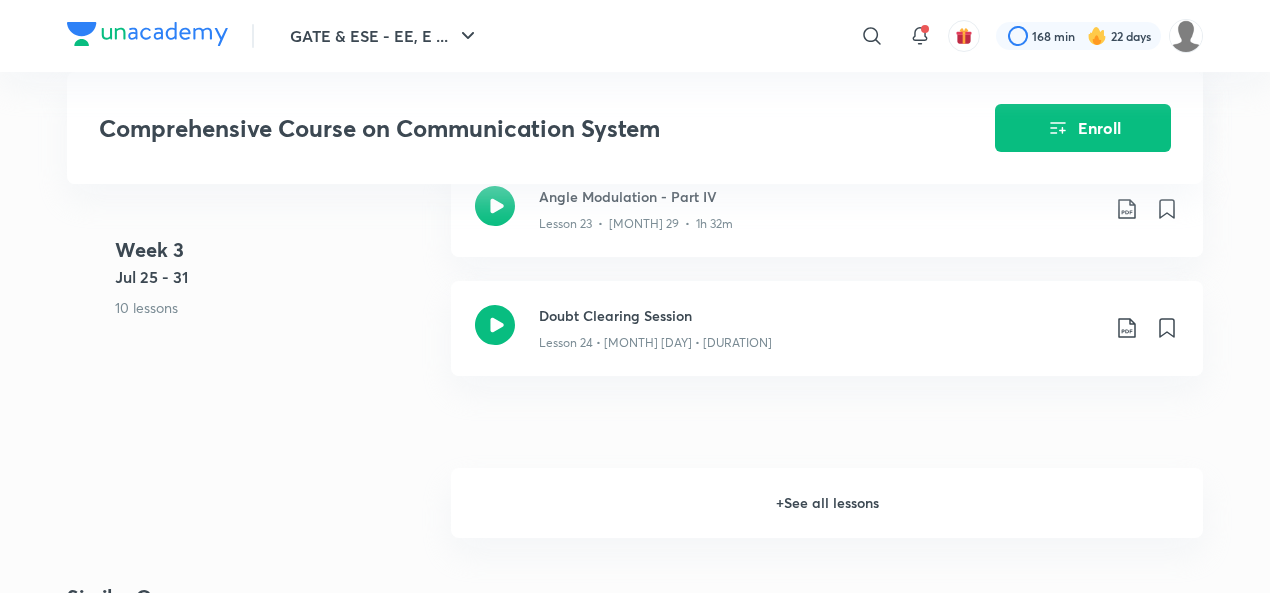 click on "+  See all lessons" at bounding box center (827, 503) 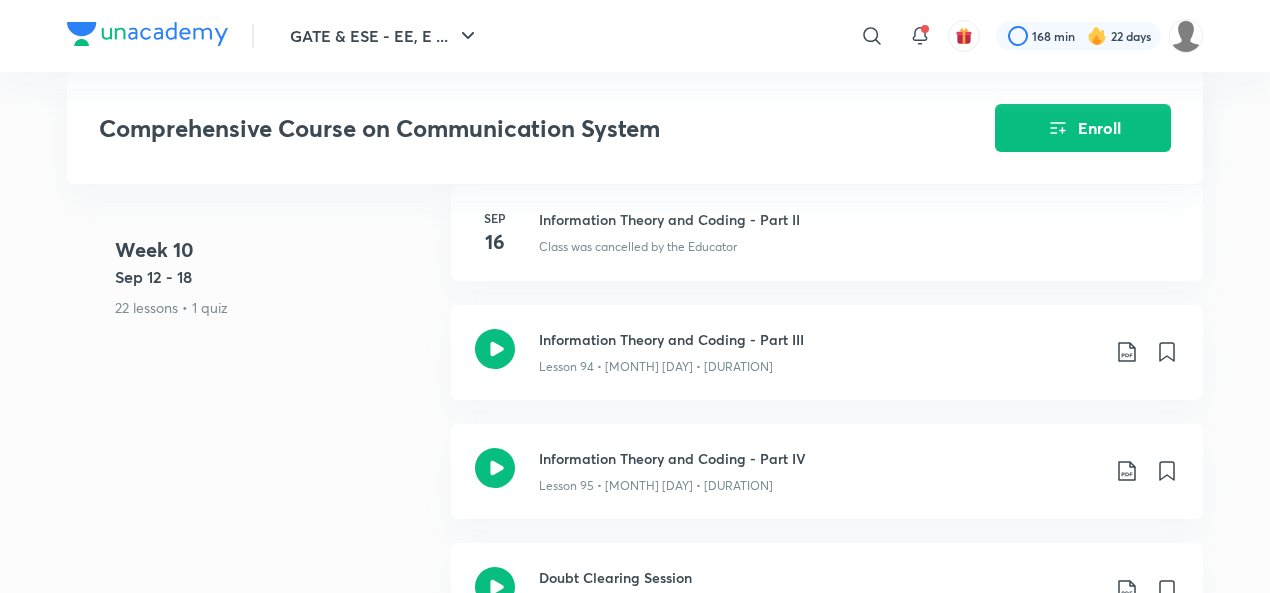 scroll, scrollTop: 13529, scrollLeft: 0, axis: vertical 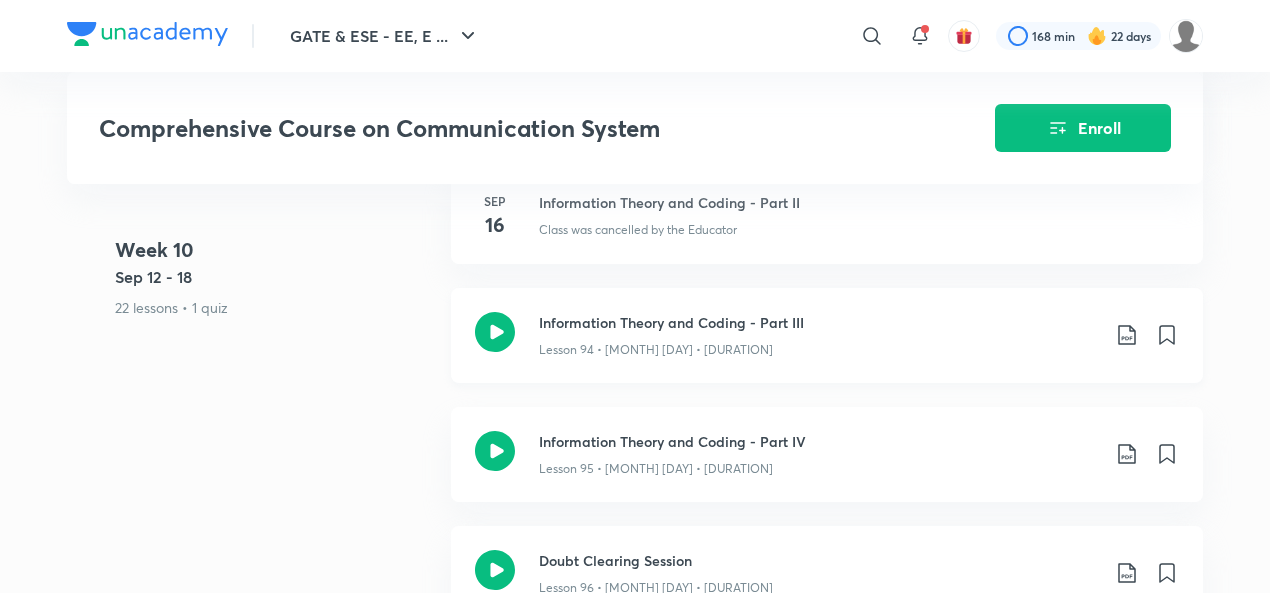 click 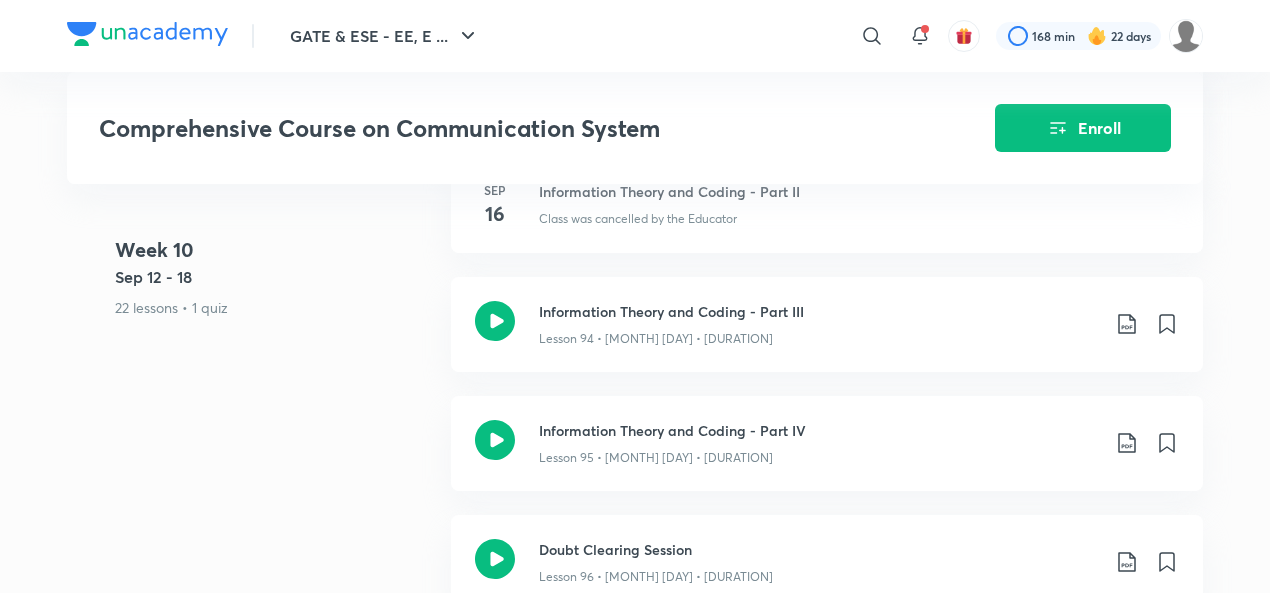 scroll, scrollTop: 13616, scrollLeft: 0, axis: vertical 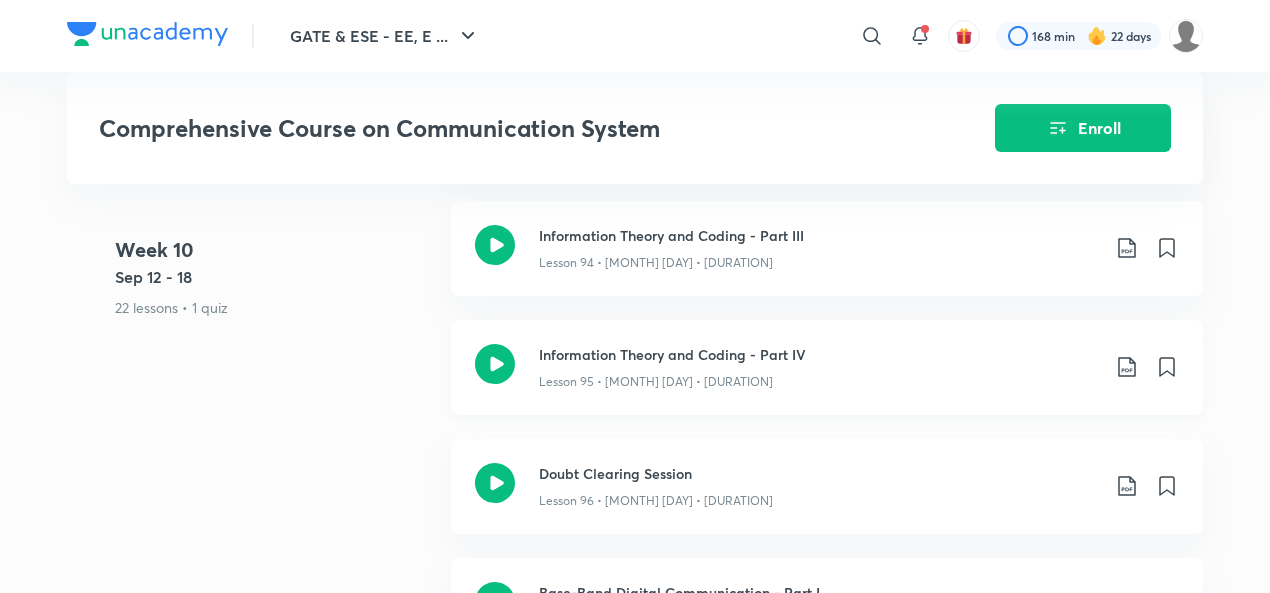 click 